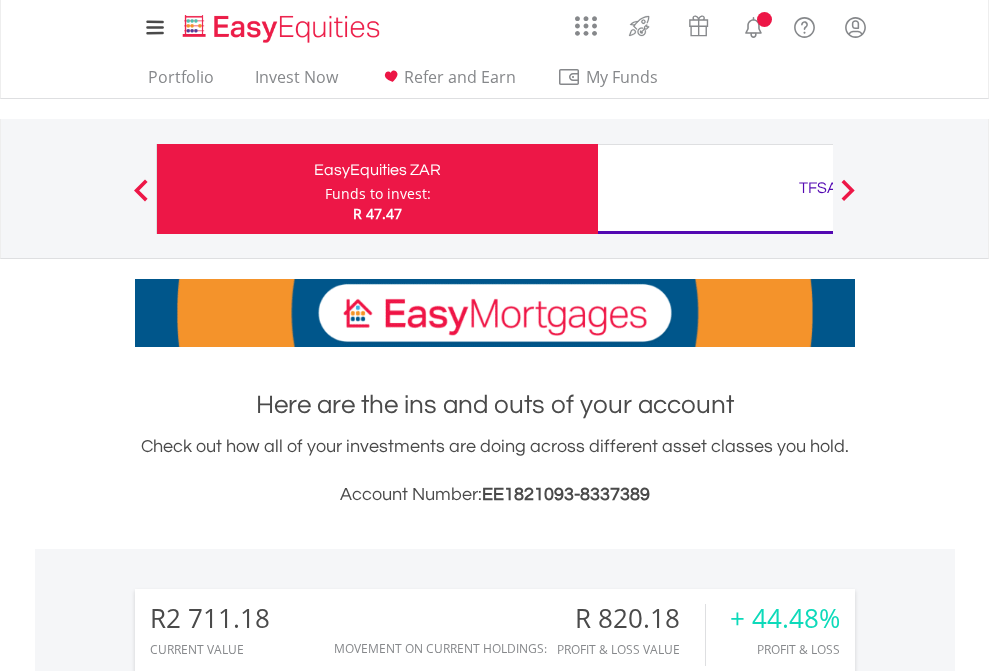 scroll, scrollTop: 0, scrollLeft: 0, axis: both 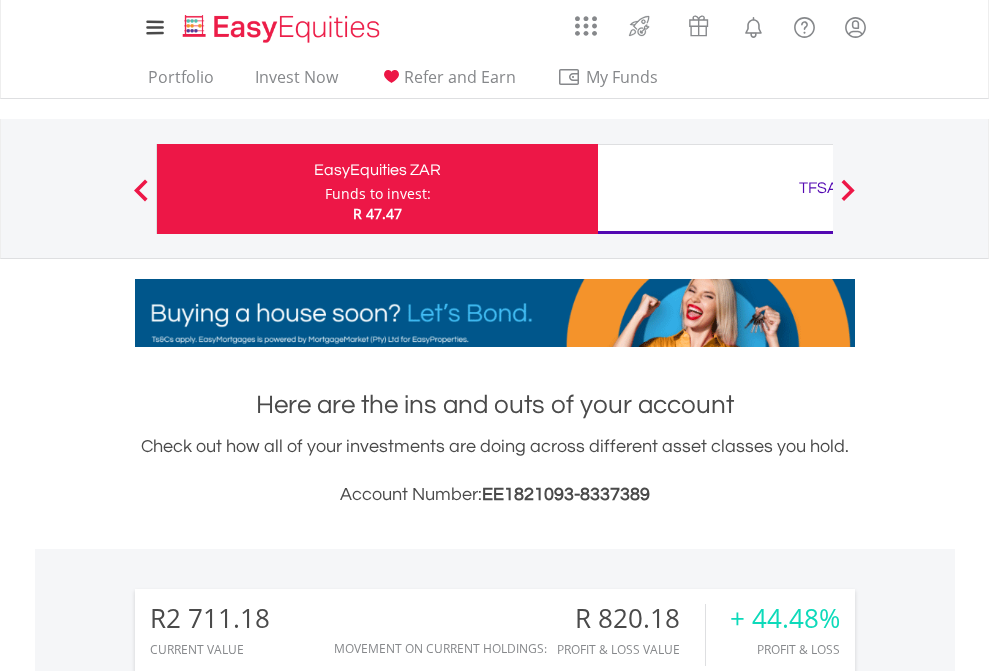 click on "Funds to invest:" at bounding box center (378, 194) 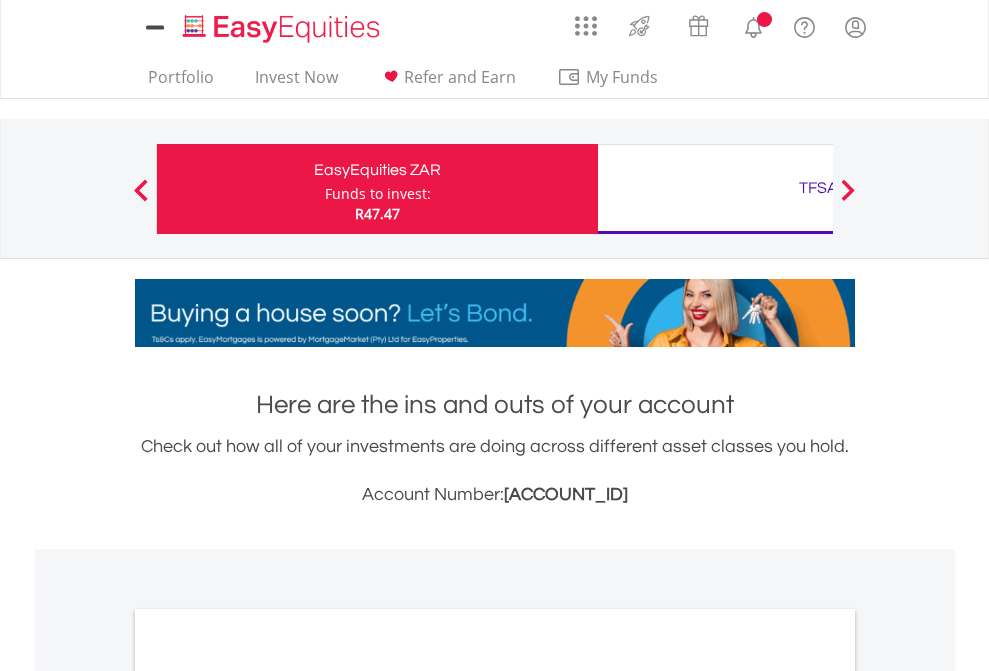 scroll, scrollTop: 0, scrollLeft: 0, axis: both 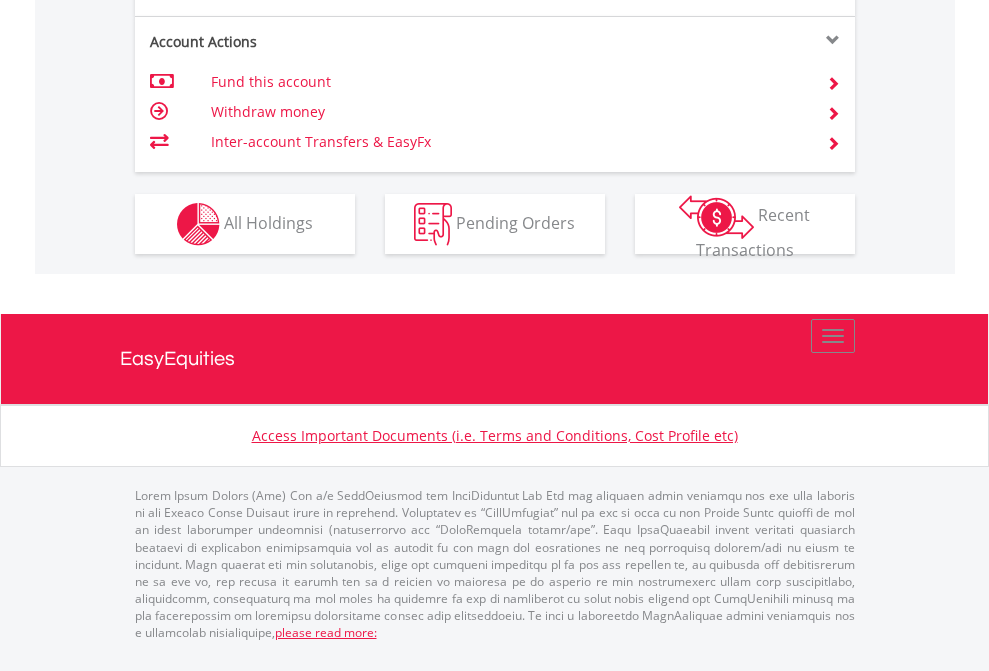 click on "Investment types" at bounding box center (706, -337) 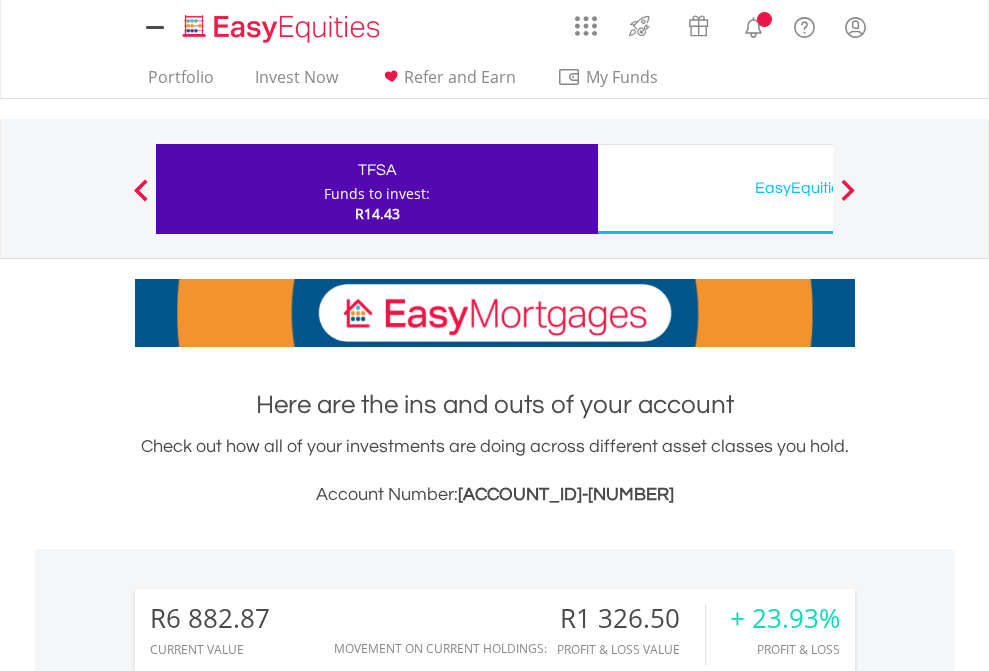 scroll, scrollTop: 0, scrollLeft: 0, axis: both 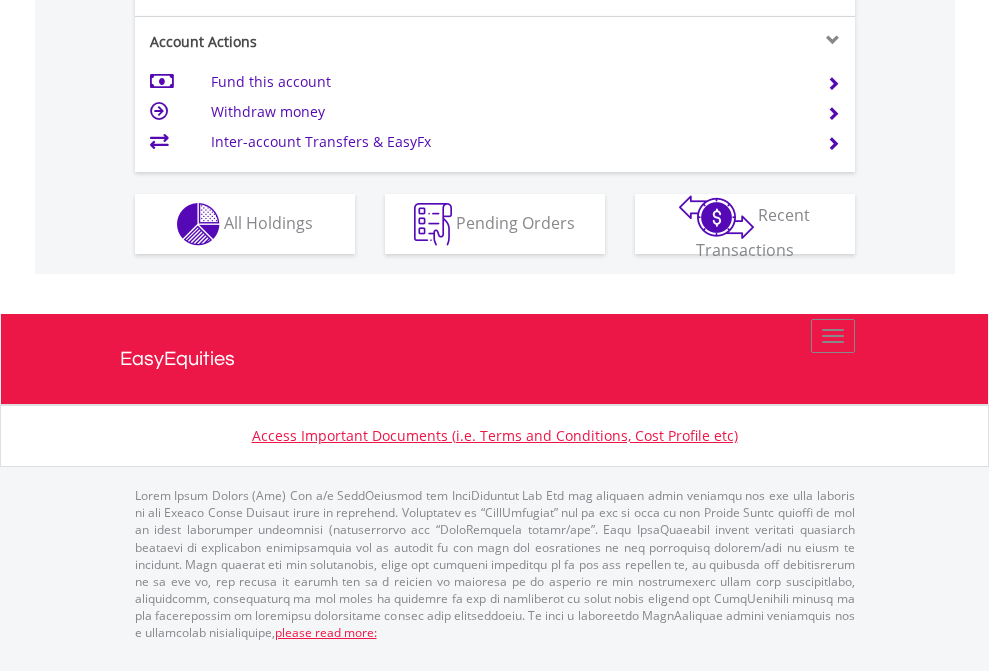 click on "Investment types" at bounding box center (706, -337) 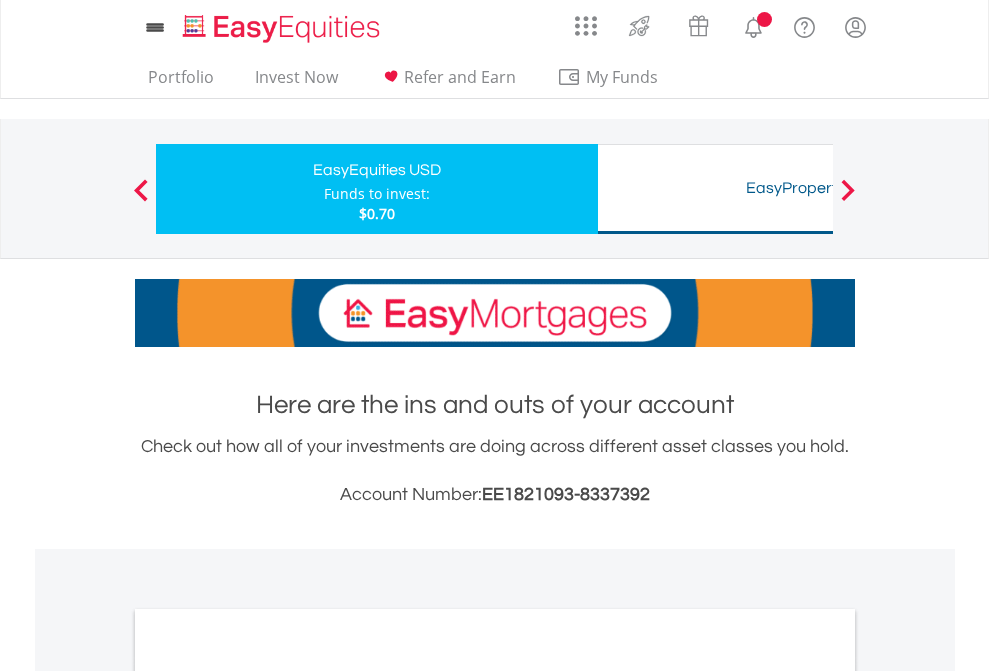 scroll, scrollTop: 0, scrollLeft: 0, axis: both 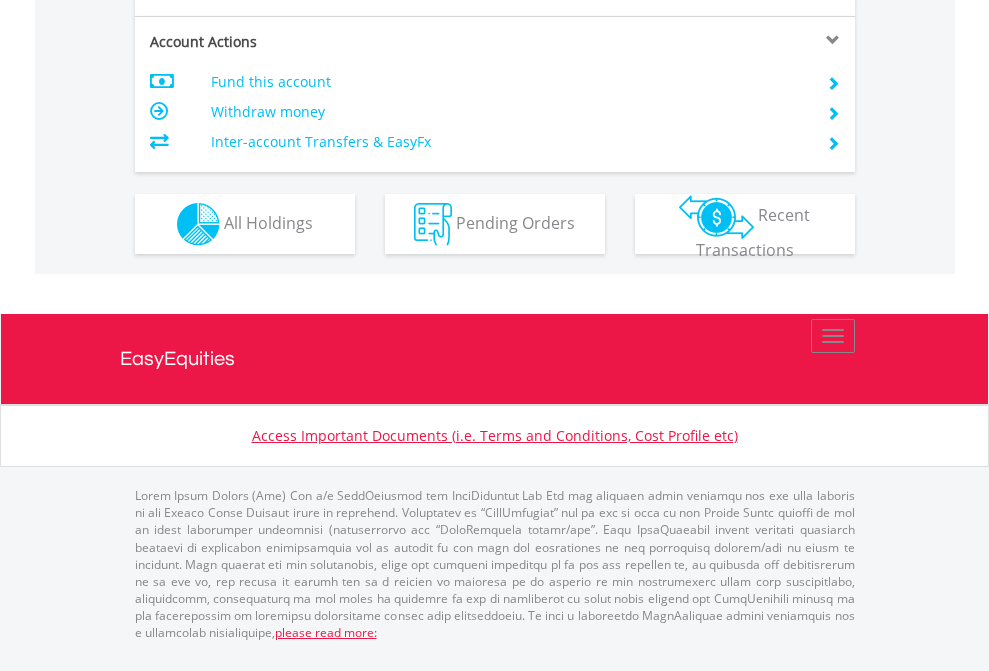 click on "Investment types" at bounding box center (706, -337) 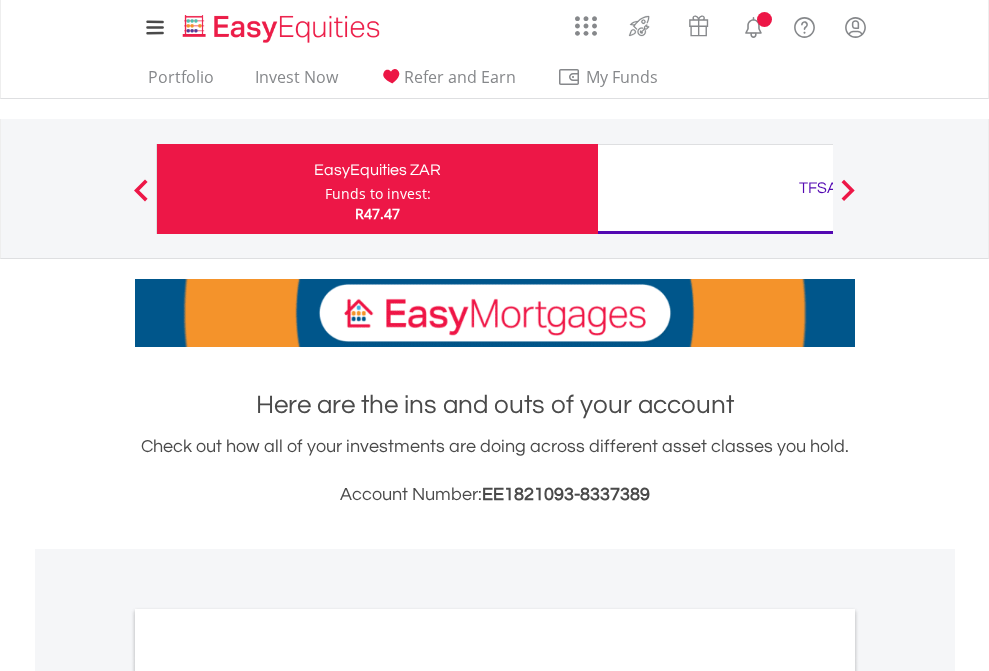 scroll, scrollTop: 1202, scrollLeft: 0, axis: vertical 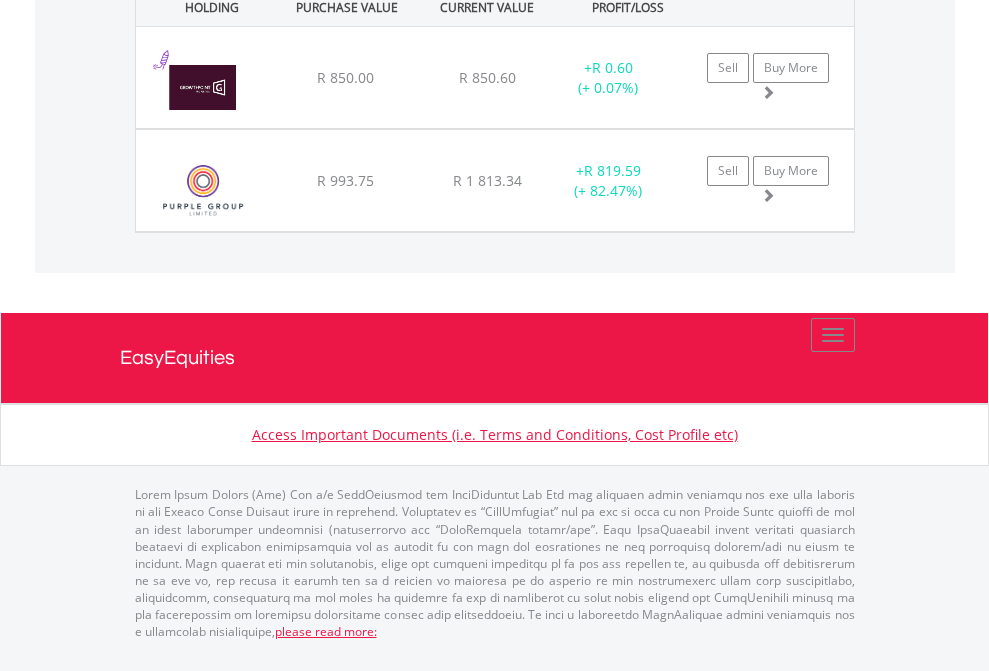 click on "TFSA" at bounding box center (818, -1442) 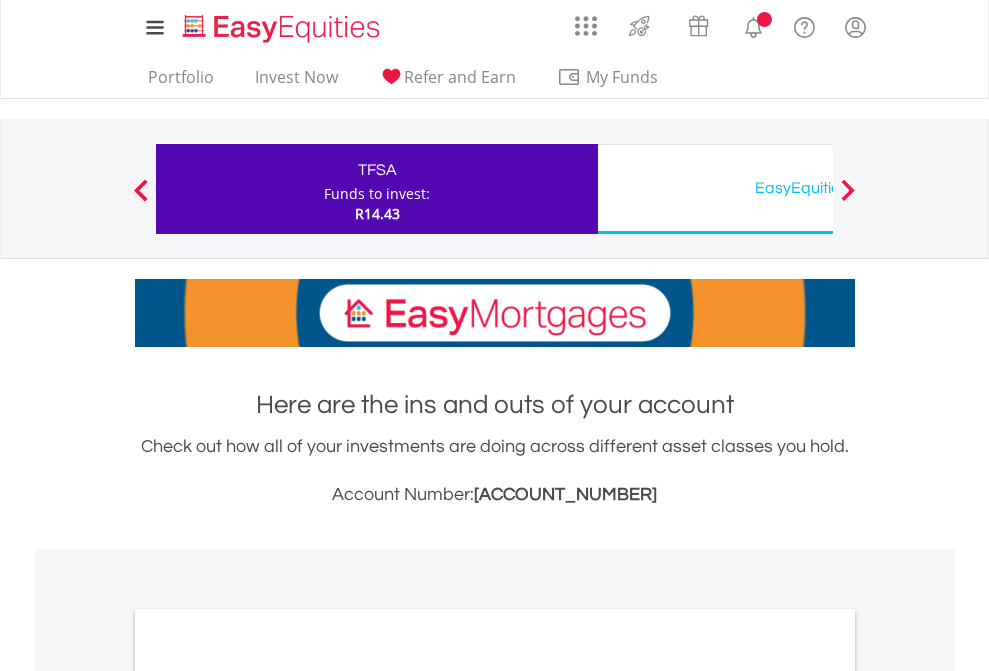 scroll, scrollTop: 1202, scrollLeft: 0, axis: vertical 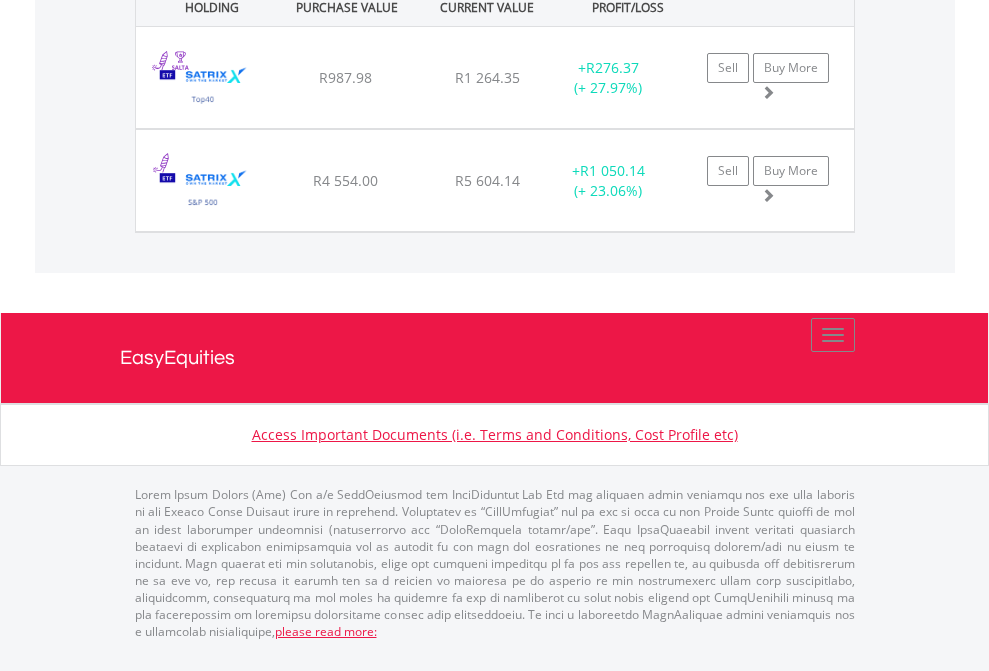click on "EasyEquities USD" at bounding box center [818, -1522] 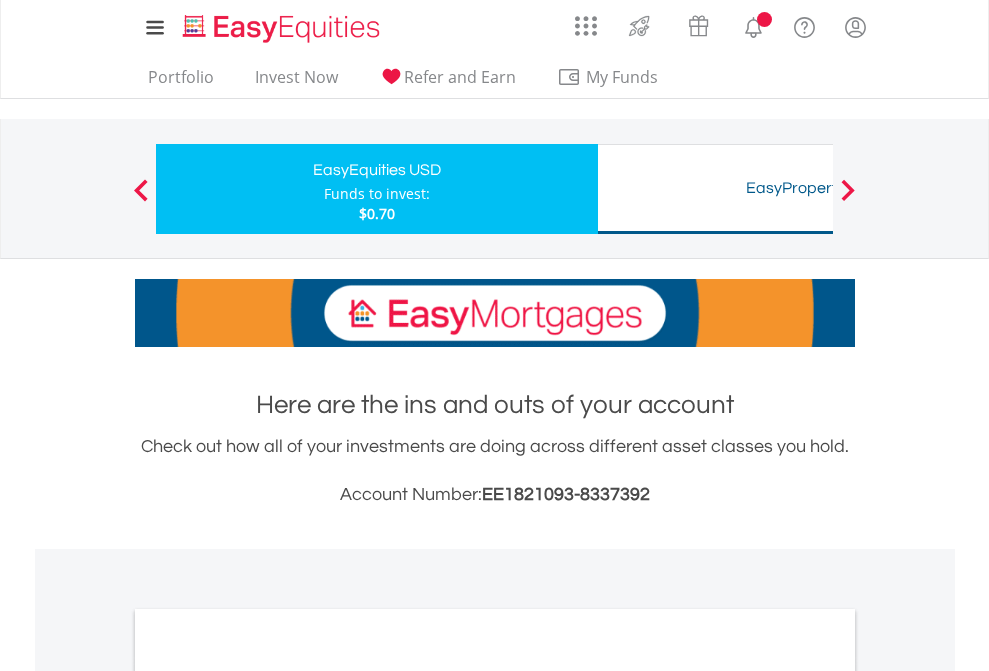 scroll, scrollTop: 0, scrollLeft: 0, axis: both 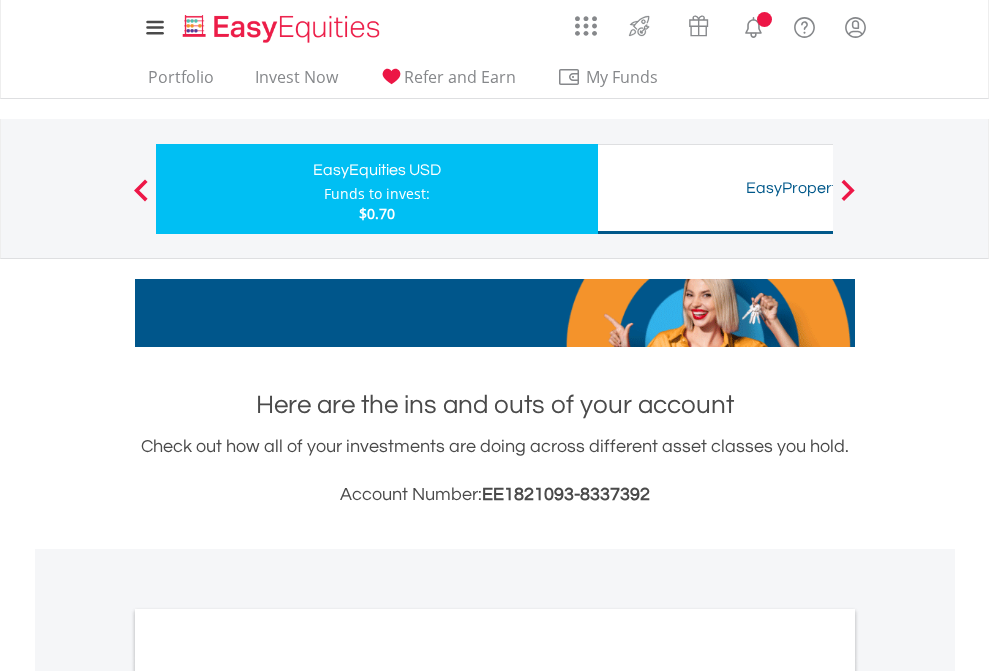 click on "All Holdings" at bounding box center [268, 1096] 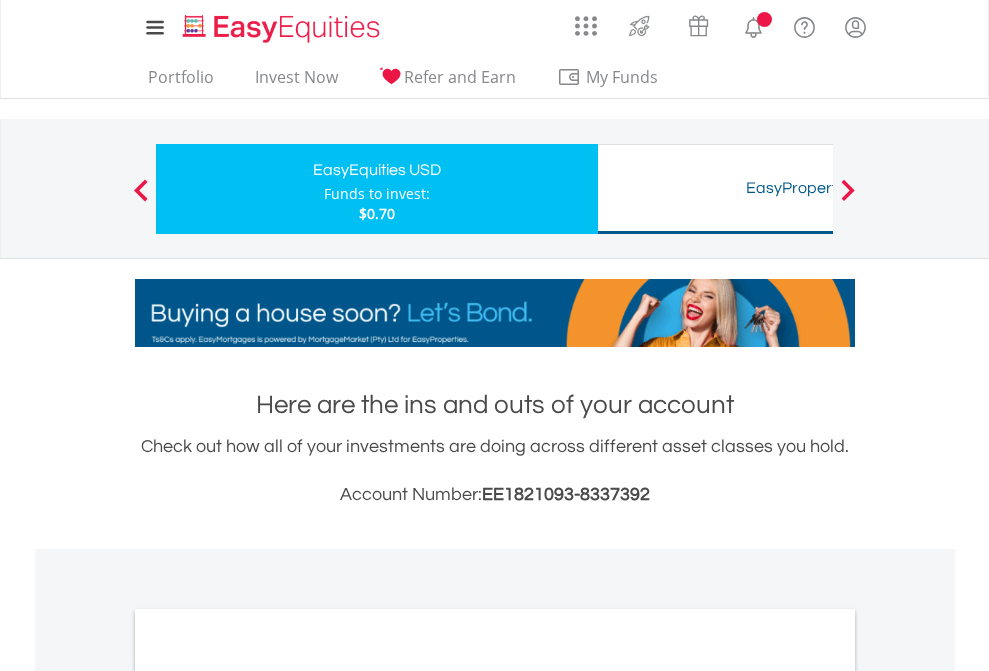scroll, scrollTop: 1202, scrollLeft: 0, axis: vertical 